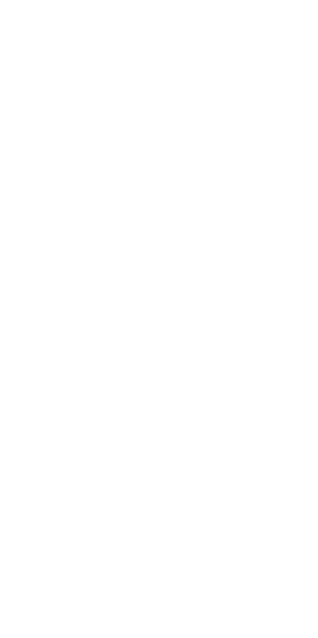 scroll, scrollTop: 0, scrollLeft: 0, axis: both 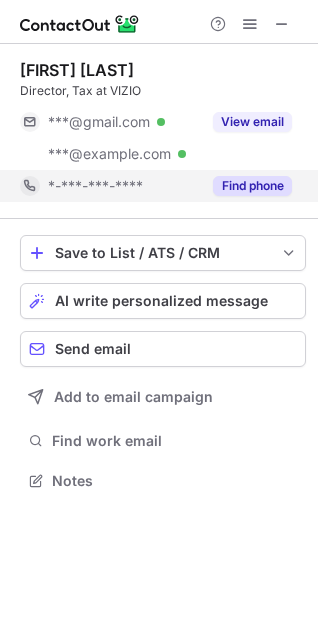 click on "Find phone" at bounding box center (252, 186) 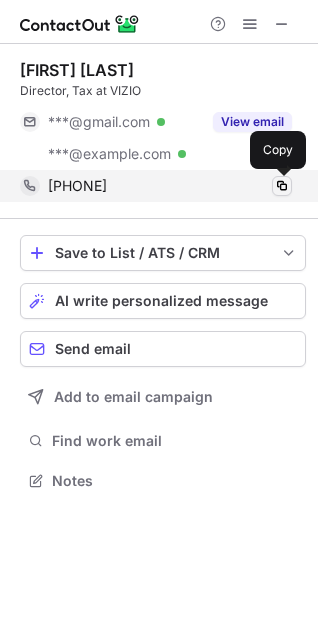 click at bounding box center [282, 186] 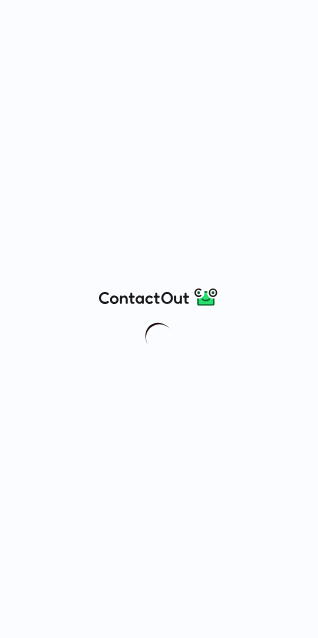 scroll, scrollTop: 0, scrollLeft: 0, axis: both 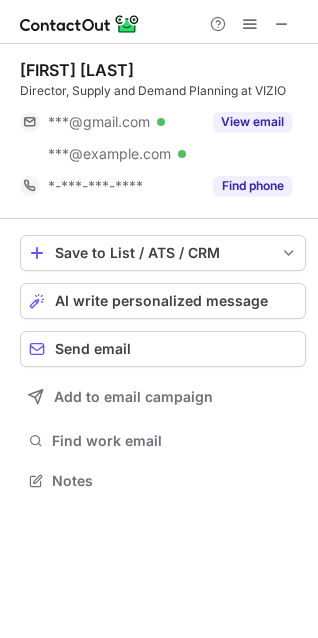 click at bounding box center [159, 22] 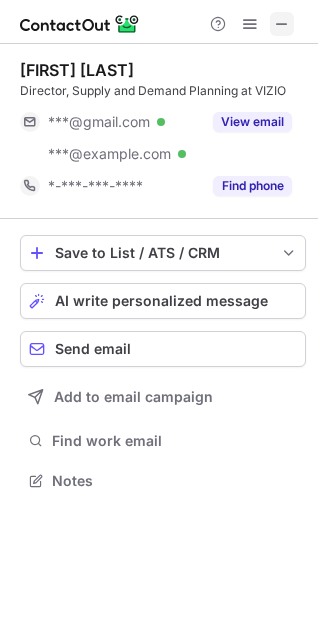 click at bounding box center (282, 24) 